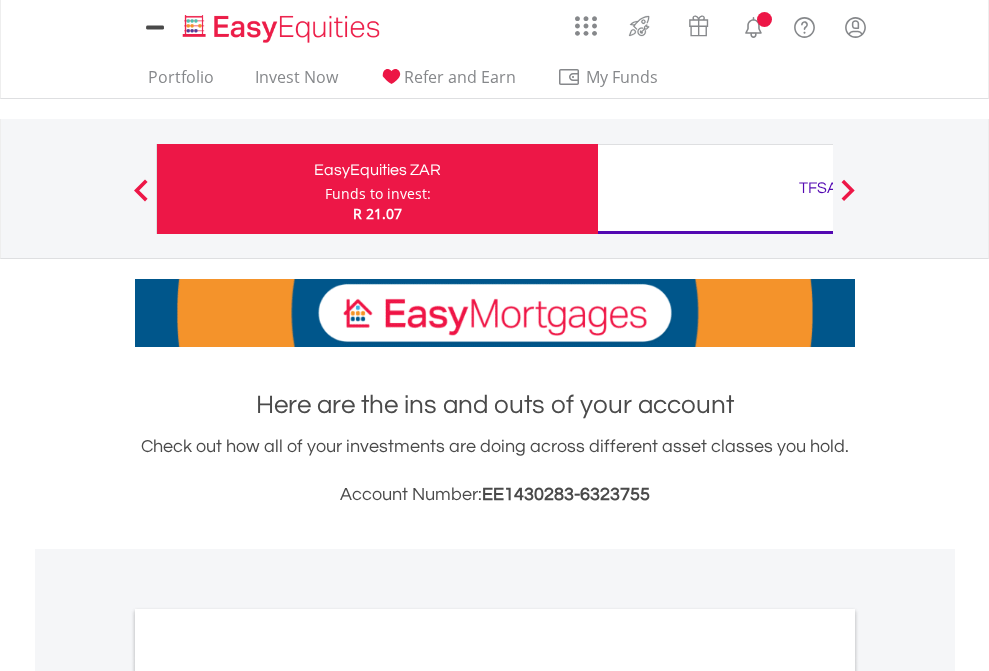 scroll, scrollTop: 0, scrollLeft: 0, axis: both 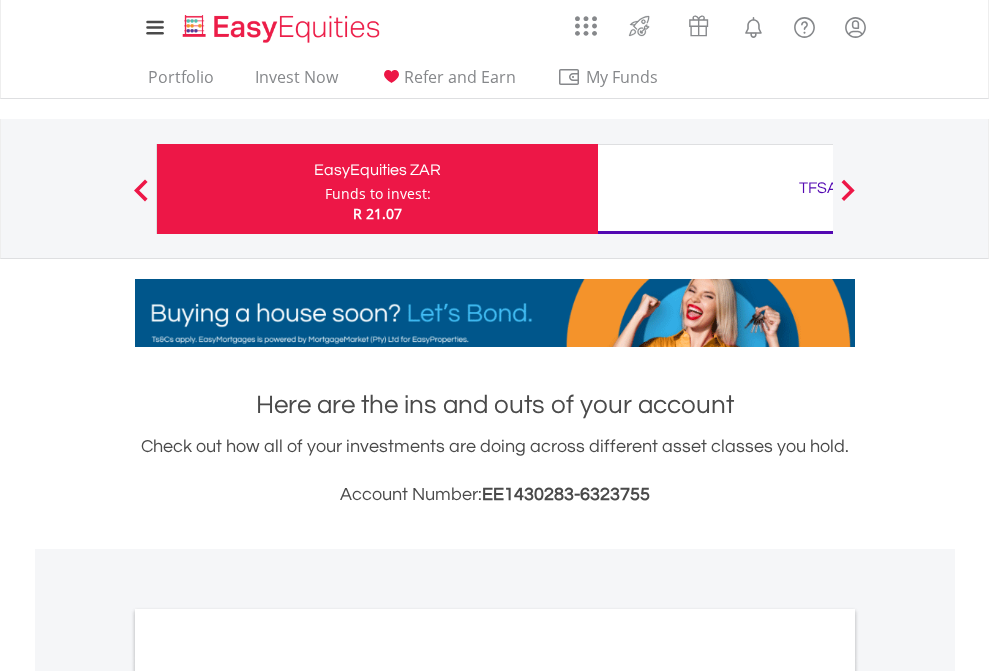 click on "Funds to invest:" at bounding box center [378, 194] 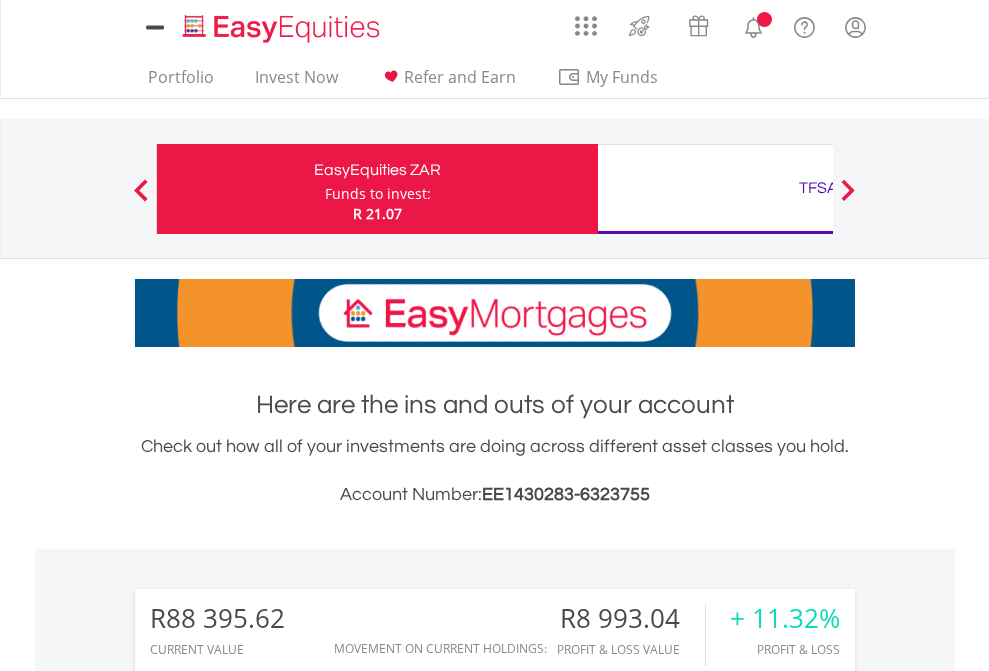 scroll, scrollTop: 0, scrollLeft: 0, axis: both 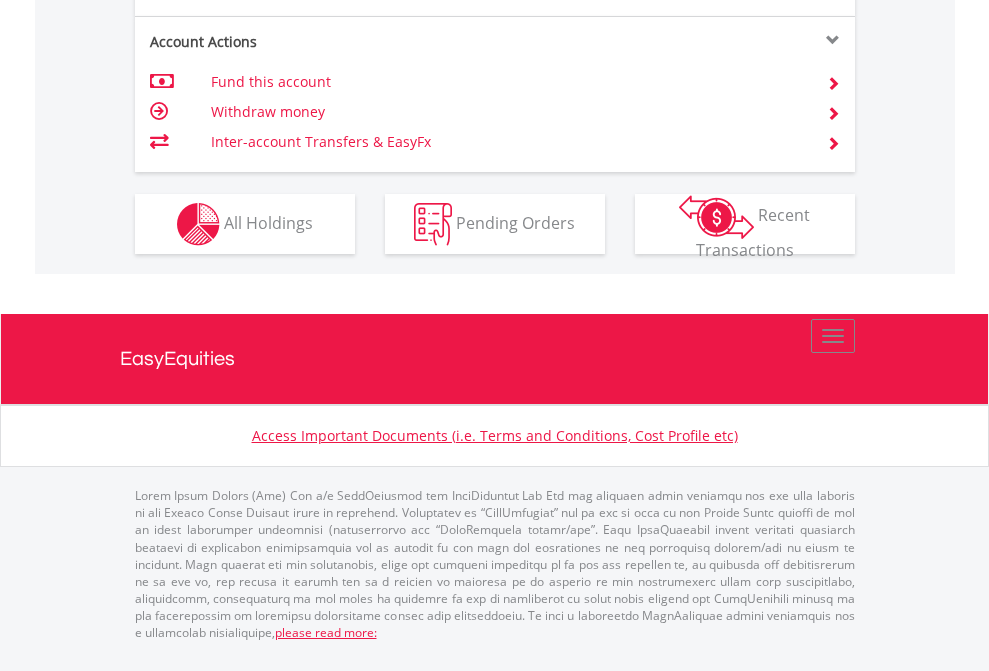 click on "Investment types" at bounding box center (706, -337) 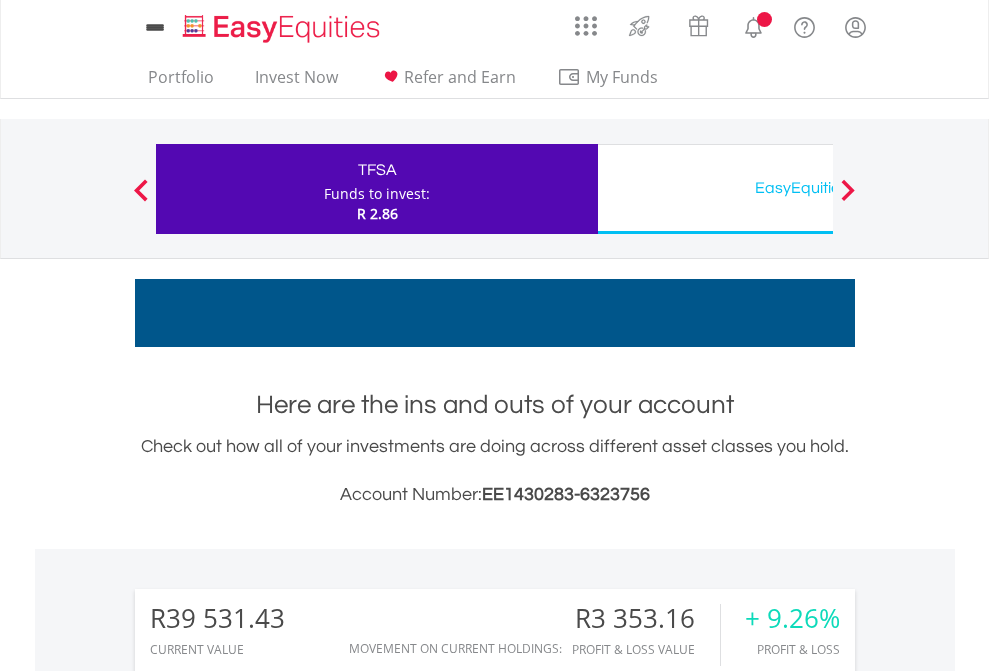 scroll, scrollTop: 0, scrollLeft: 0, axis: both 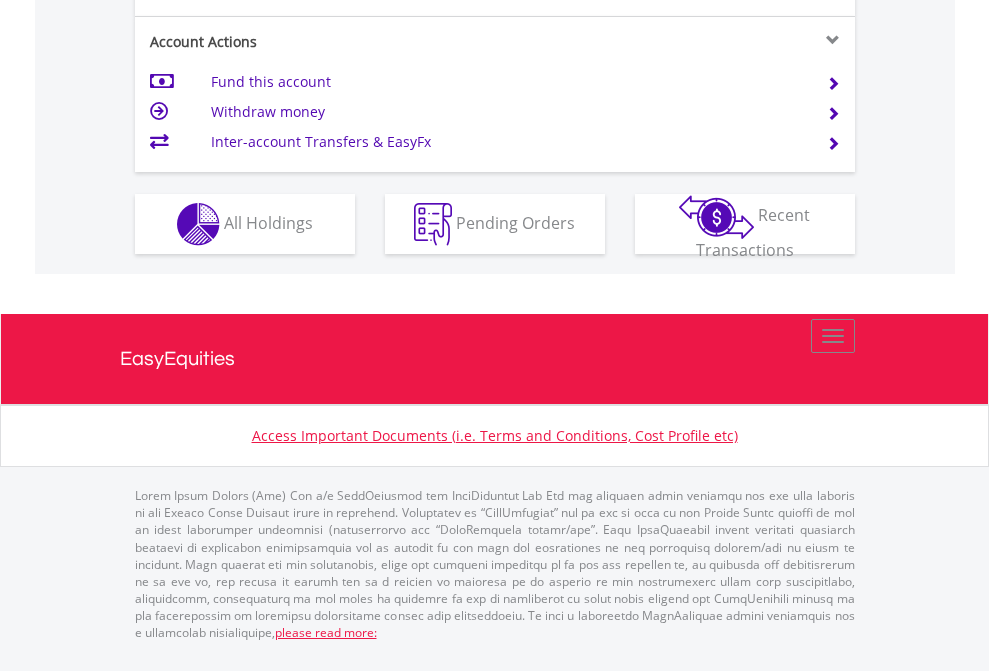click on "Investment types" at bounding box center [706, -337] 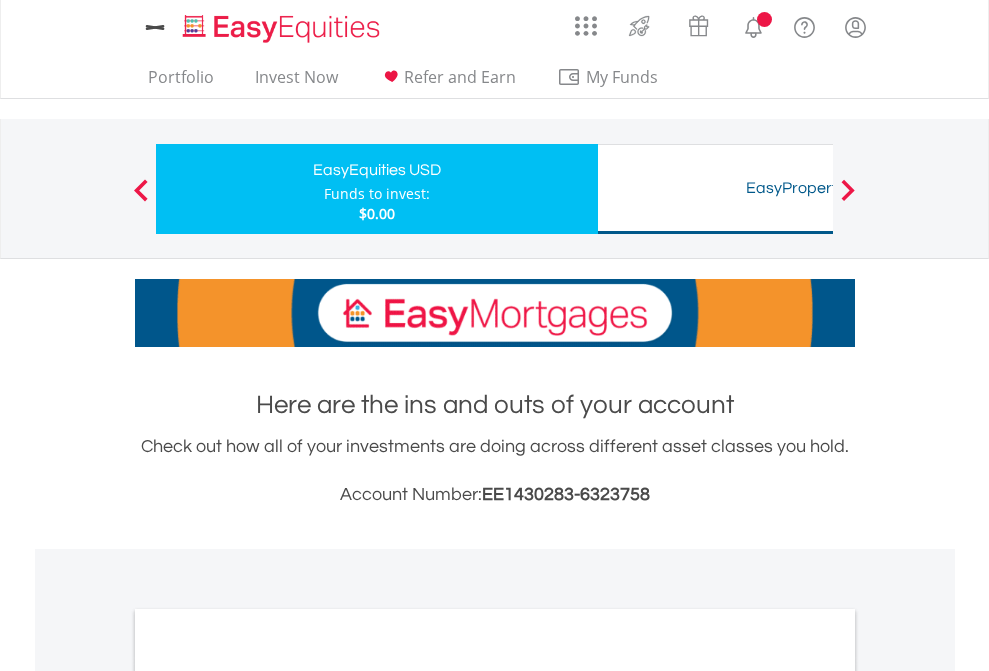 scroll, scrollTop: 0, scrollLeft: 0, axis: both 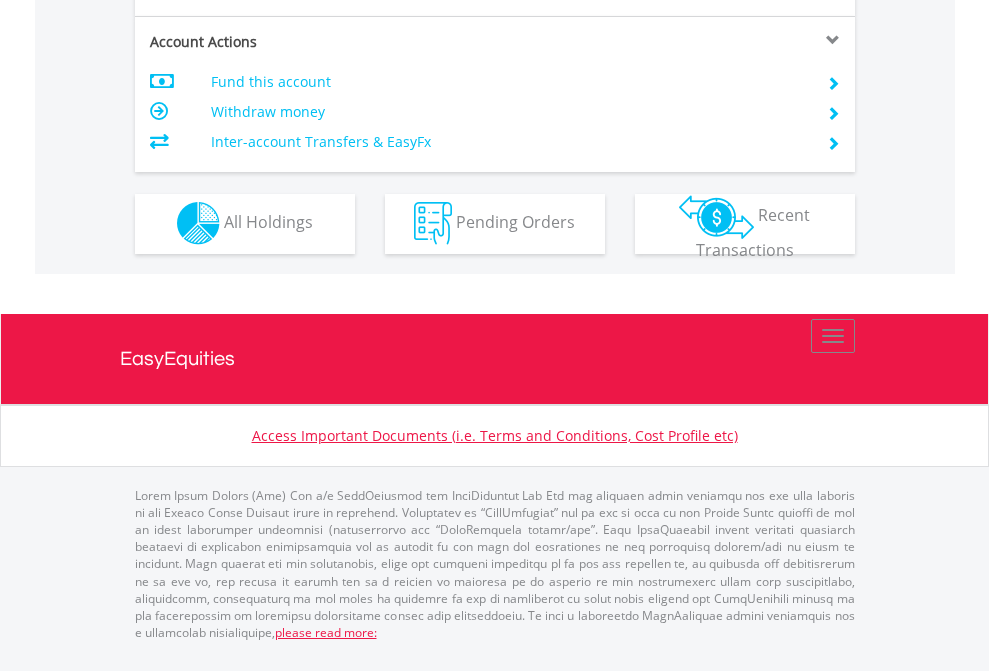click on "Investment types" at bounding box center (706, -353) 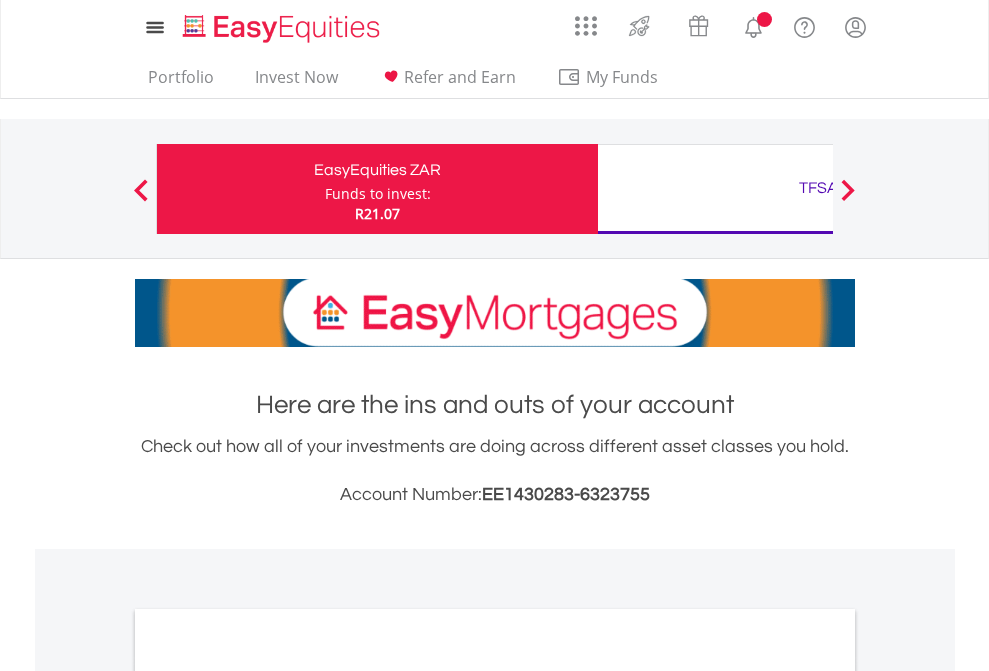 click on "All Holdings" at bounding box center (268, 1096) 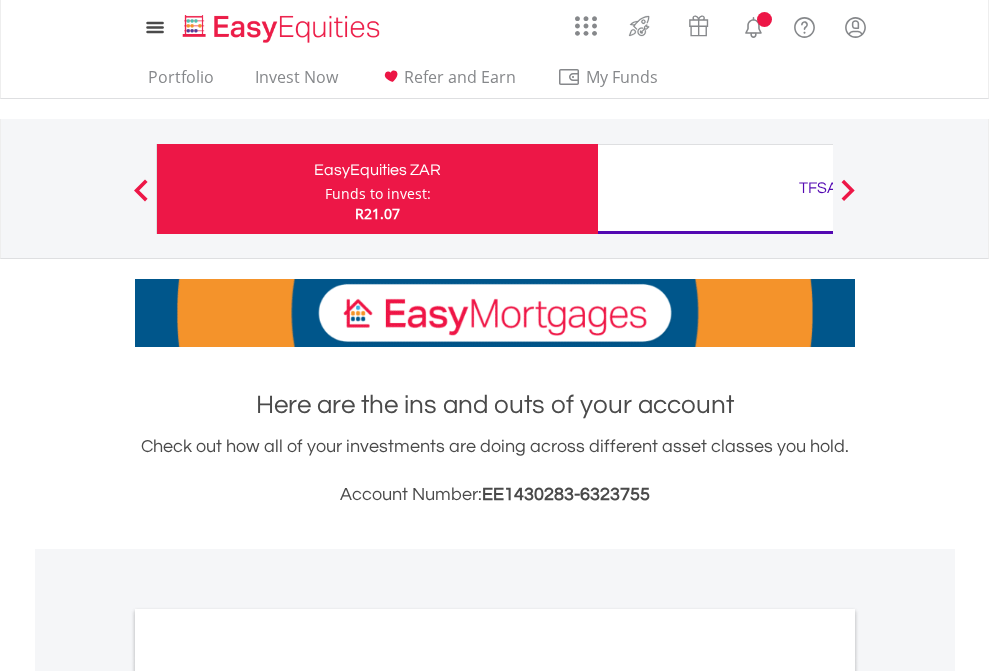 scroll, scrollTop: 1202, scrollLeft: 0, axis: vertical 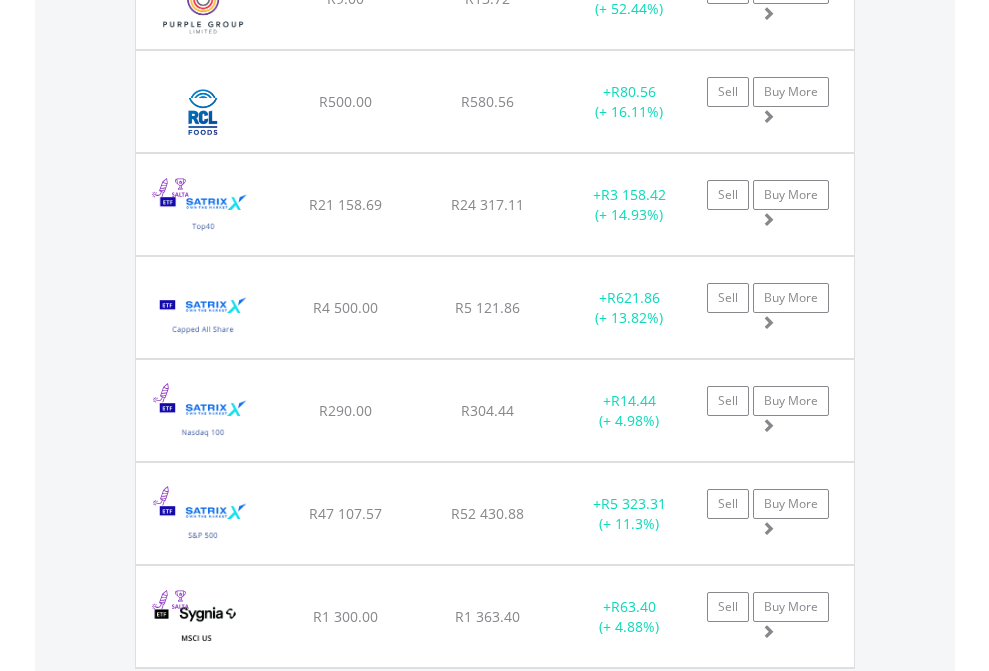 click on "TFSA" at bounding box center [818, -2156] 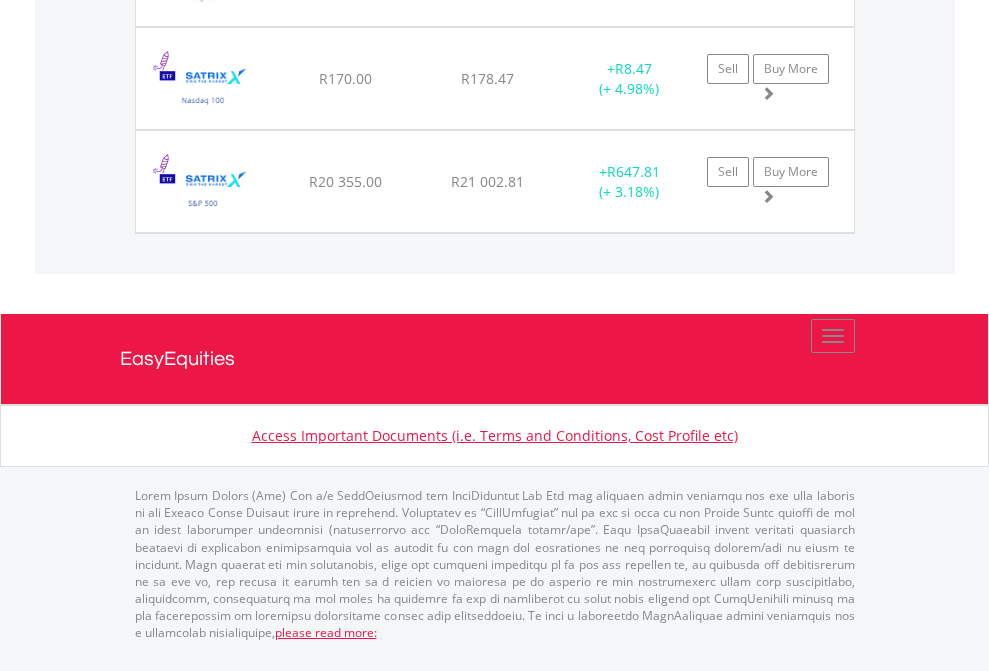 click on "EasyEquities USD" at bounding box center (818, -1174) 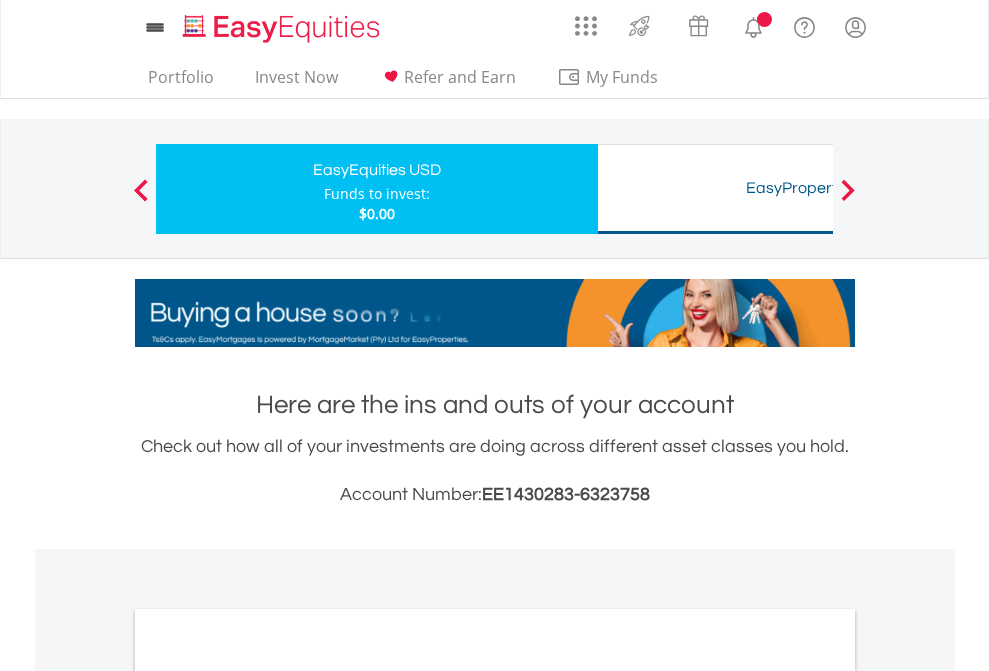 scroll, scrollTop: 1202, scrollLeft: 0, axis: vertical 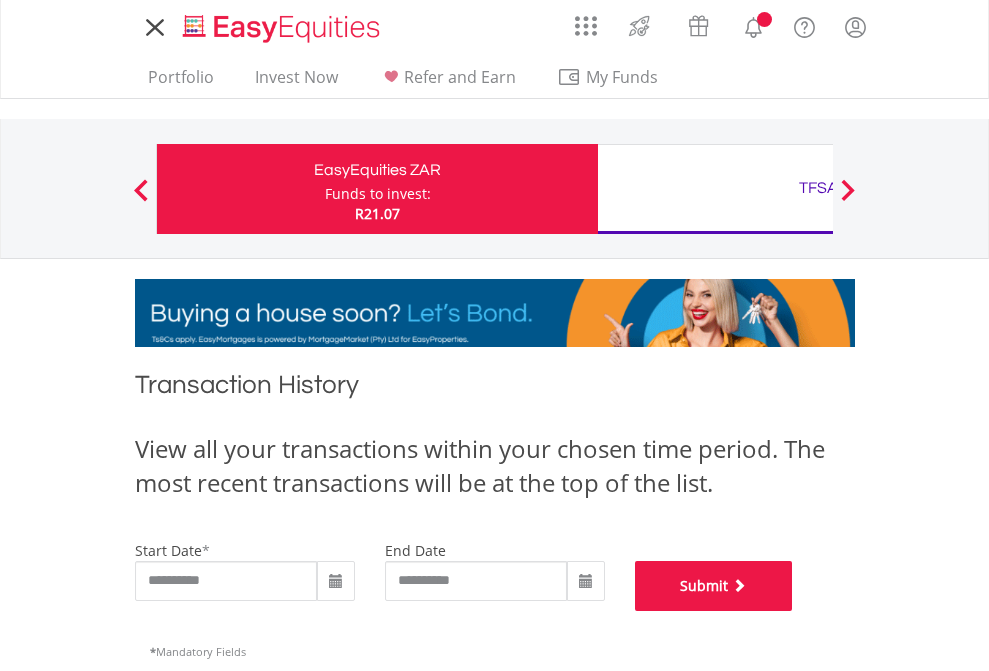 click on "Submit" at bounding box center [714, 586] 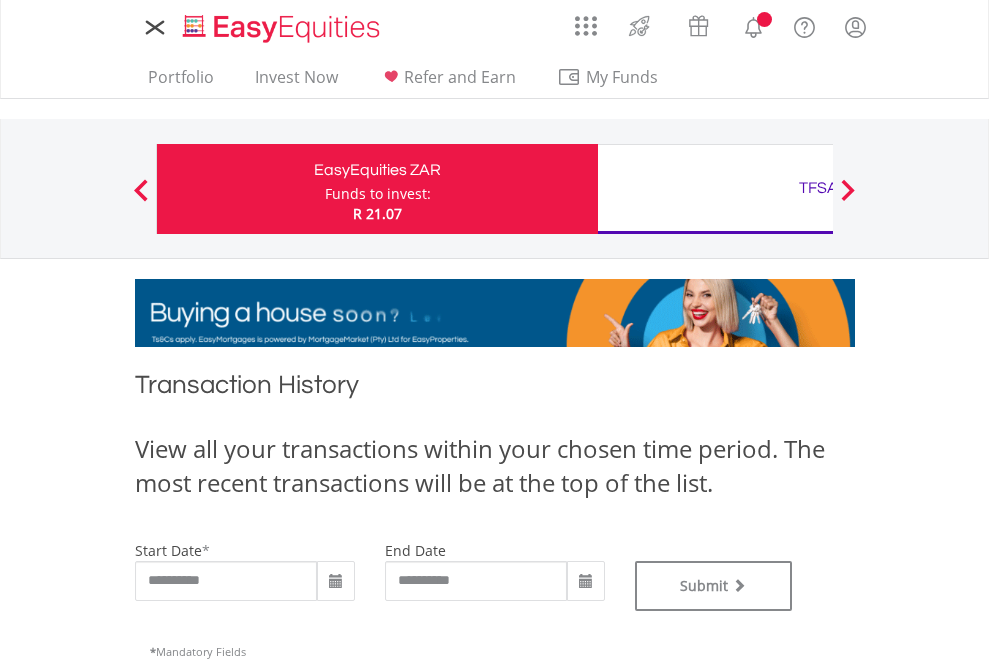 scroll, scrollTop: 0, scrollLeft: 0, axis: both 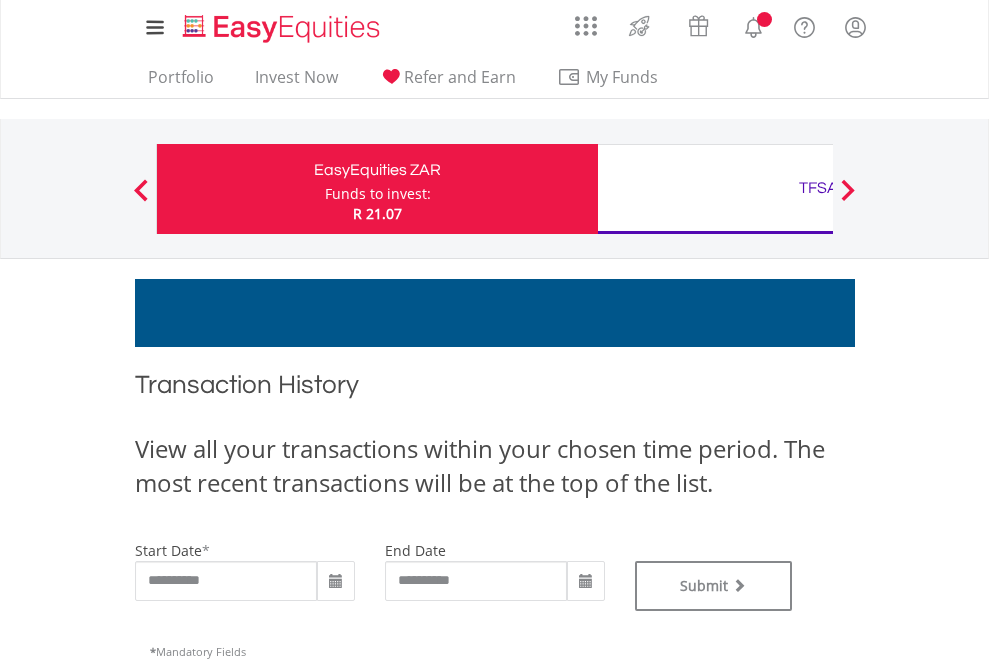 click on "TFSA" at bounding box center (818, 188) 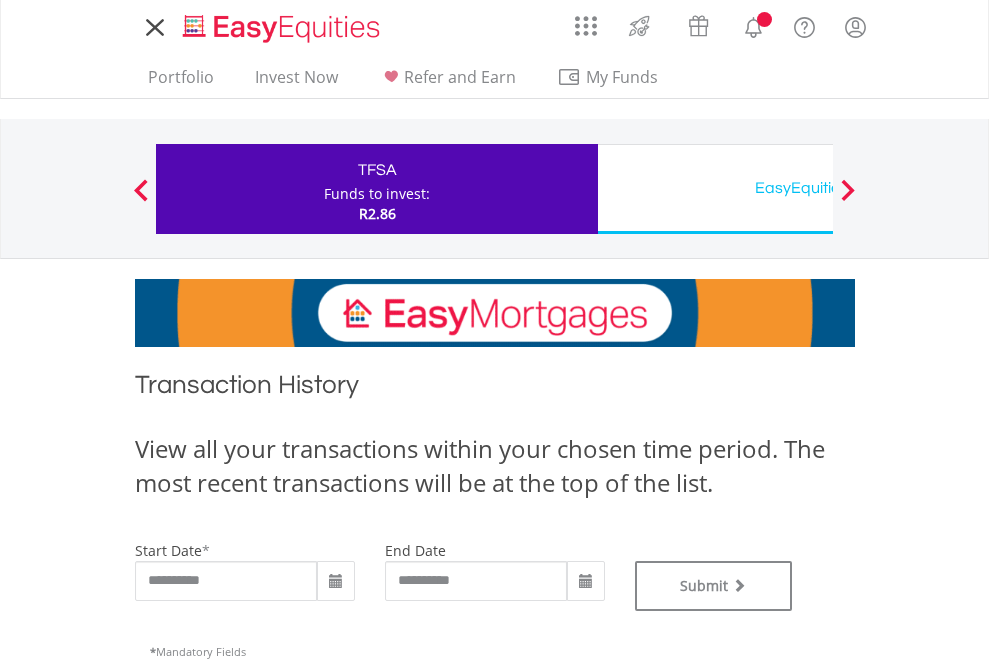 scroll, scrollTop: 0, scrollLeft: 0, axis: both 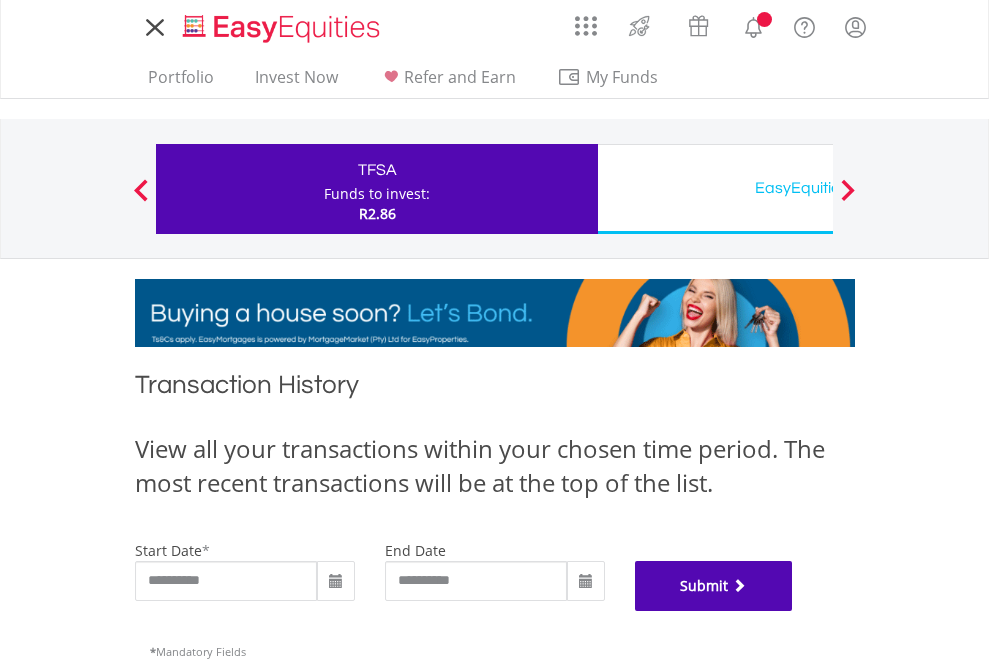 click on "Submit" at bounding box center (714, 586) 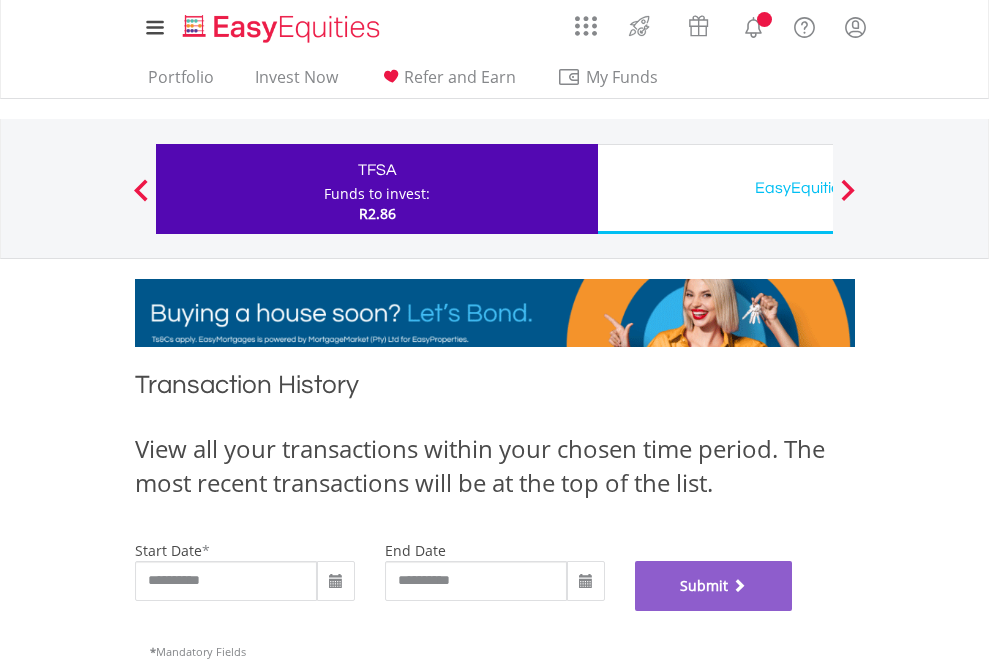 scroll, scrollTop: 811, scrollLeft: 0, axis: vertical 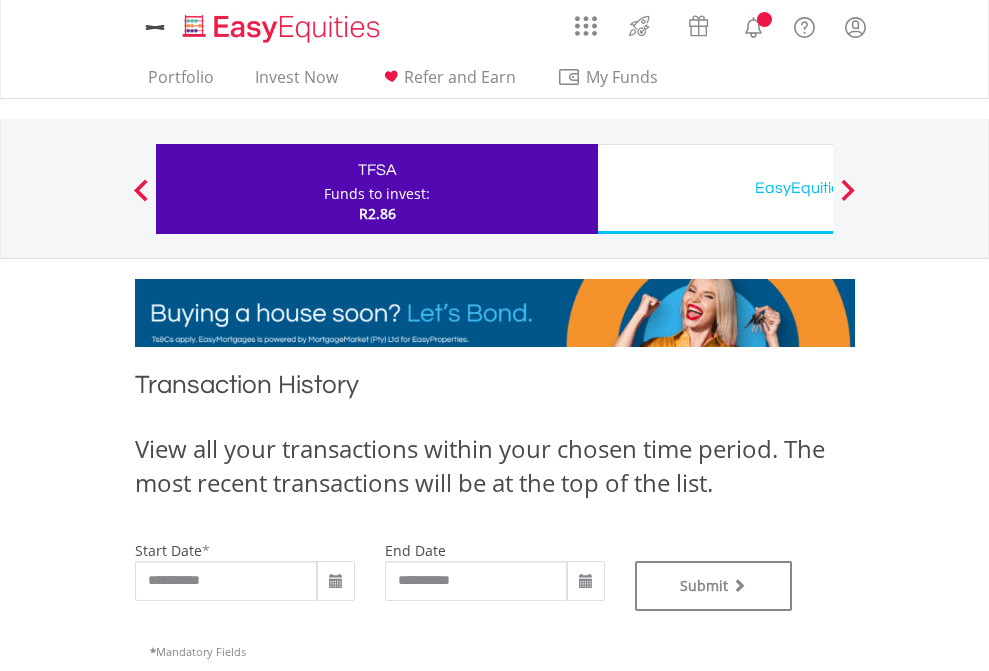 click on "EasyEquities USD" at bounding box center [818, 188] 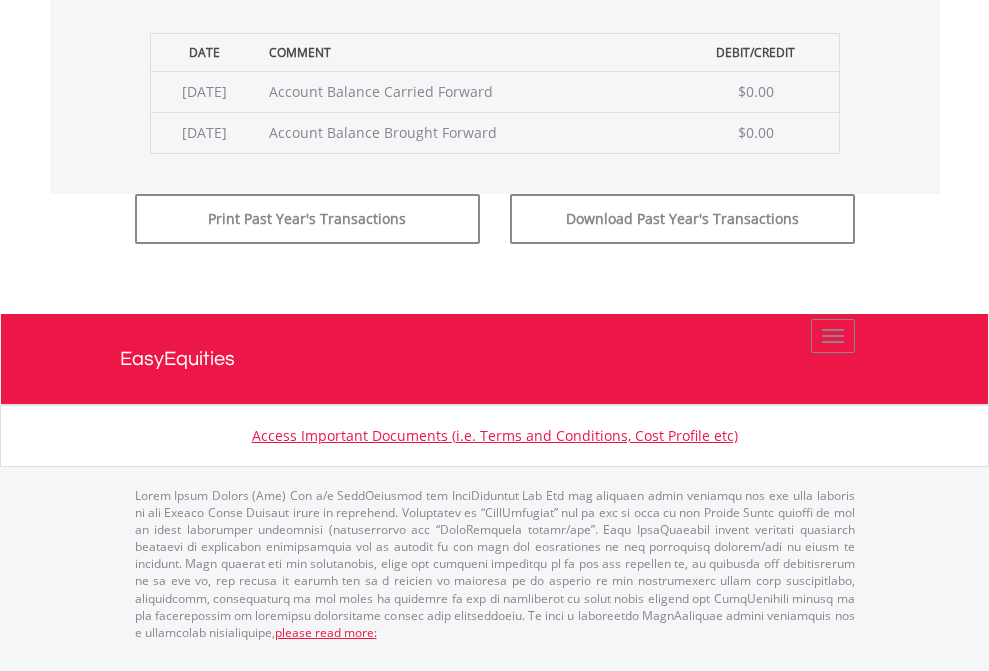 click on "Submit" at bounding box center (714, -183) 